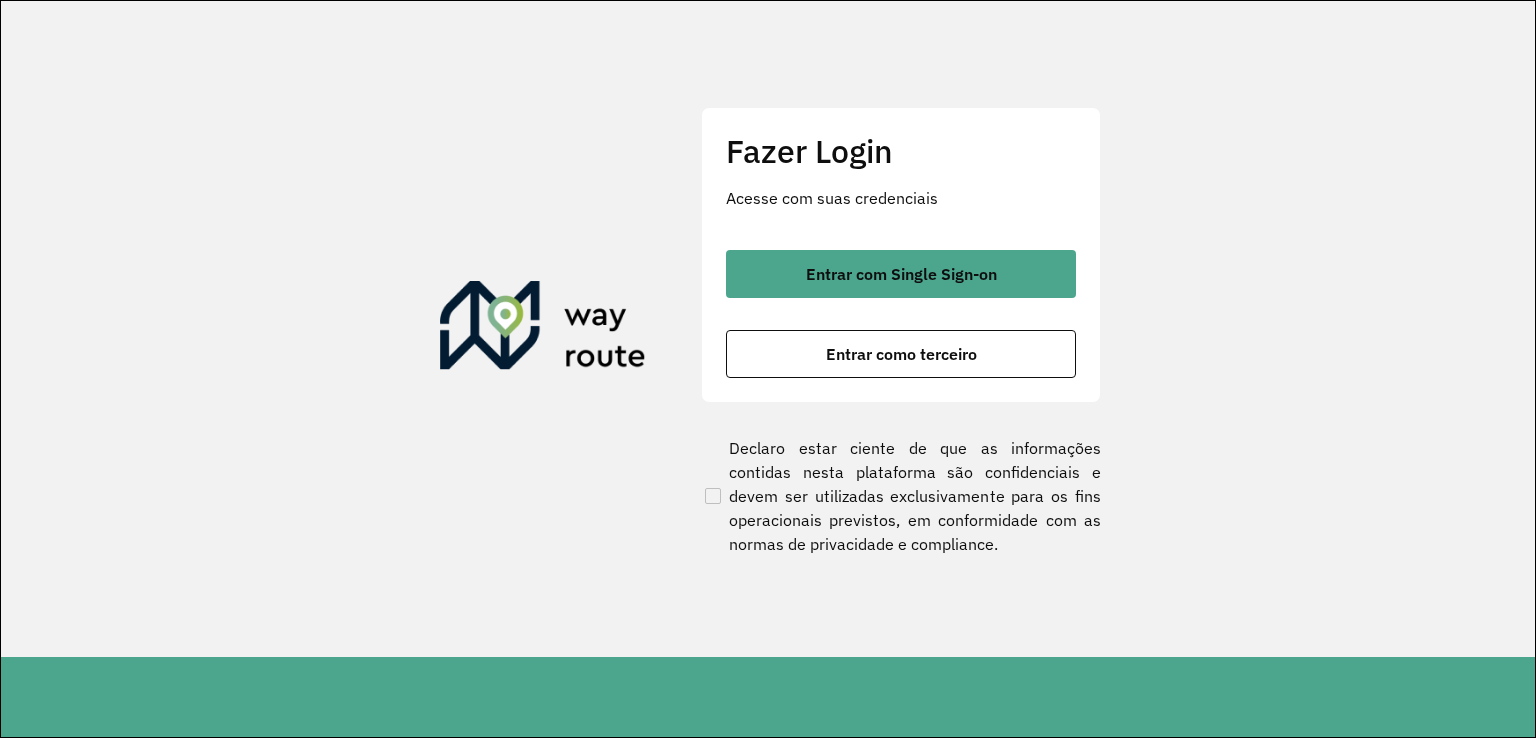 scroll, scrollTop: 0, scrollLeft: 0, axis: both 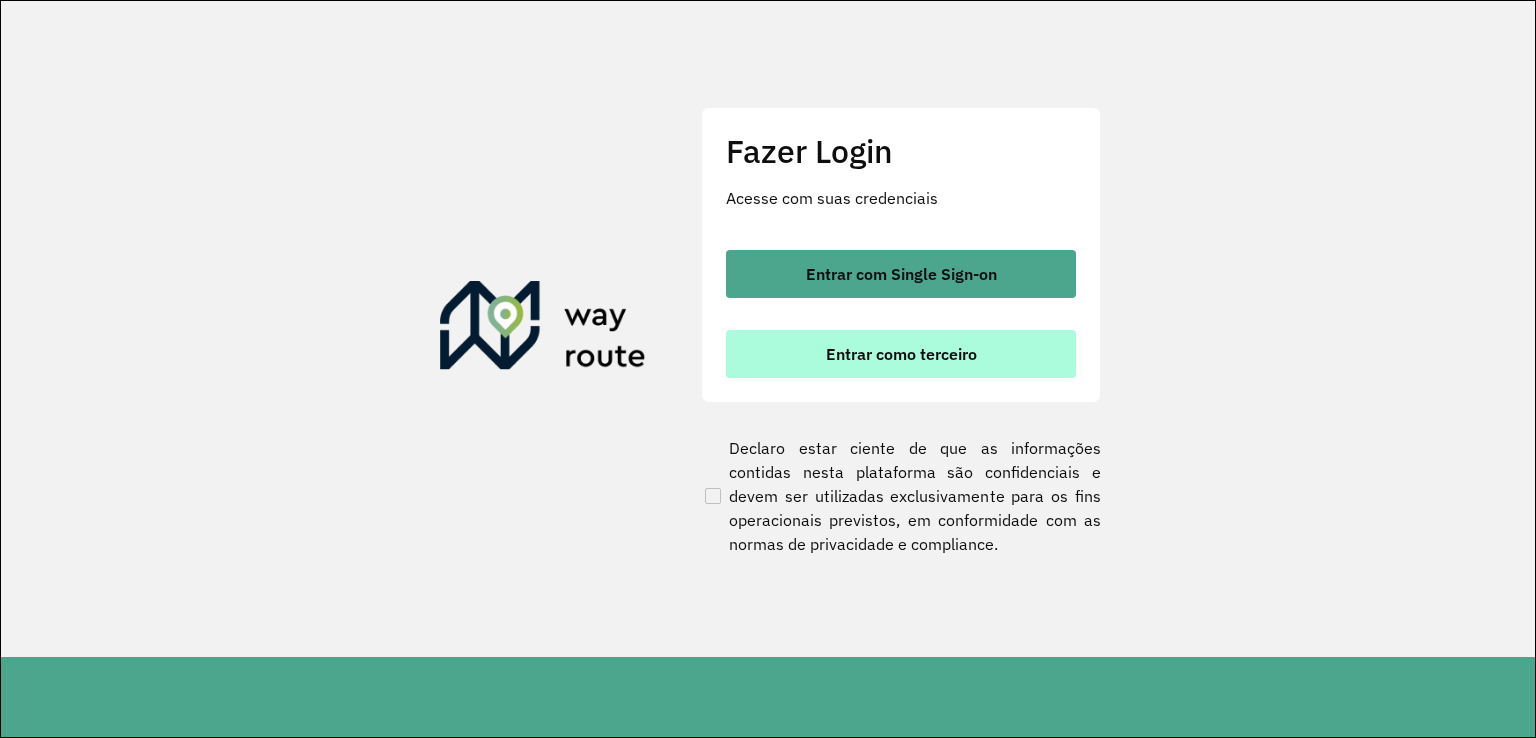click on "Entrar como terceiro" at bounding box center (901, 354) 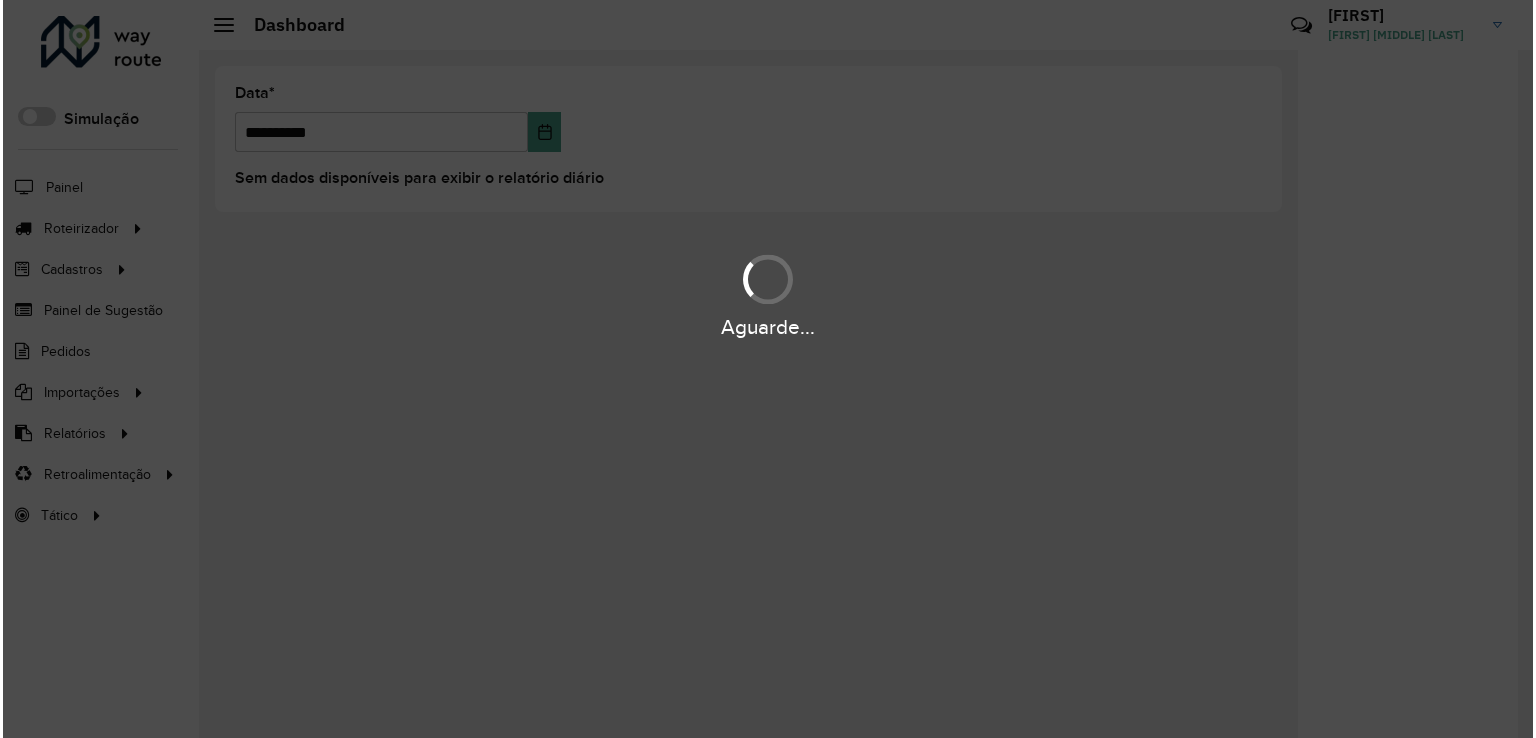 scroll, scrollTop: 0, scrollLeft: 0, axis: both 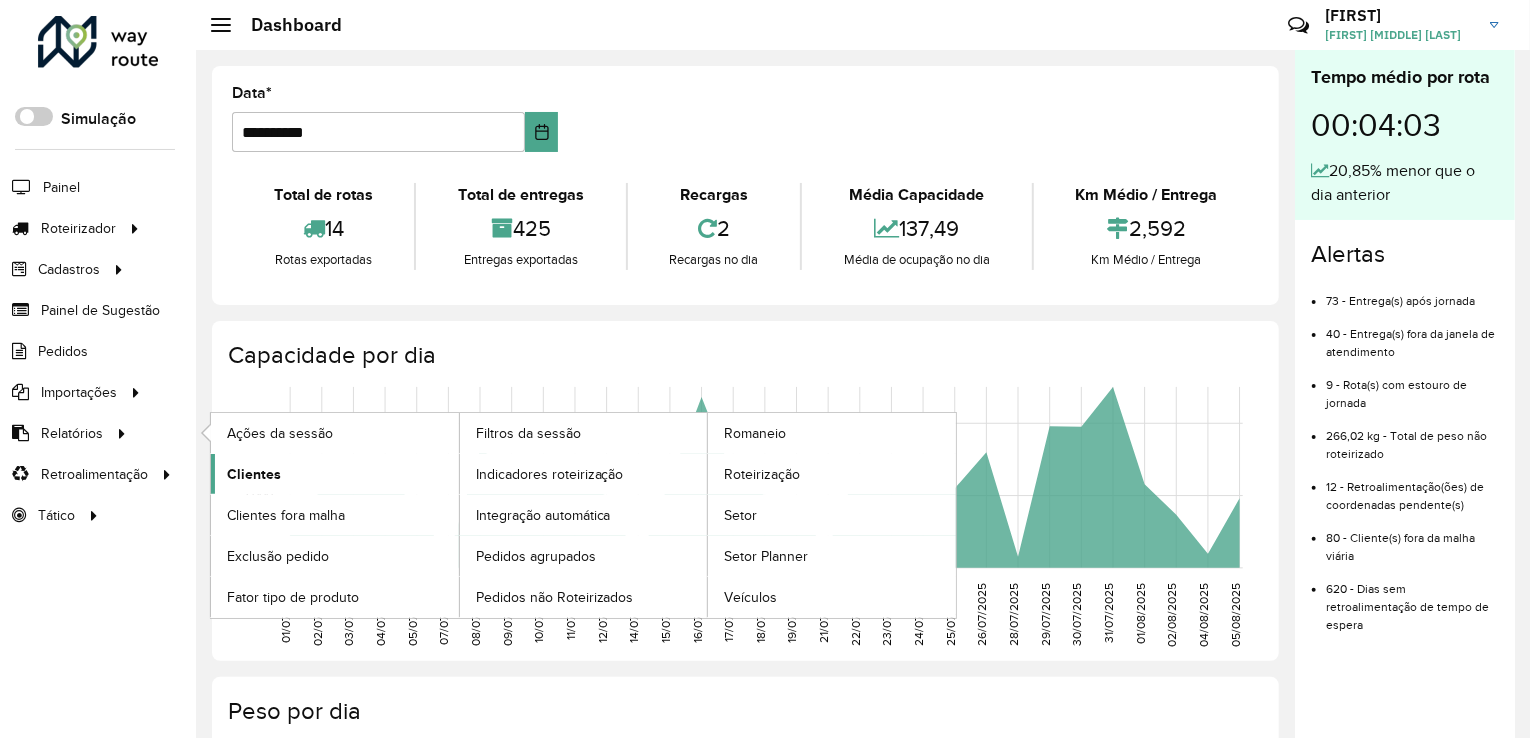 click on "Clientes" 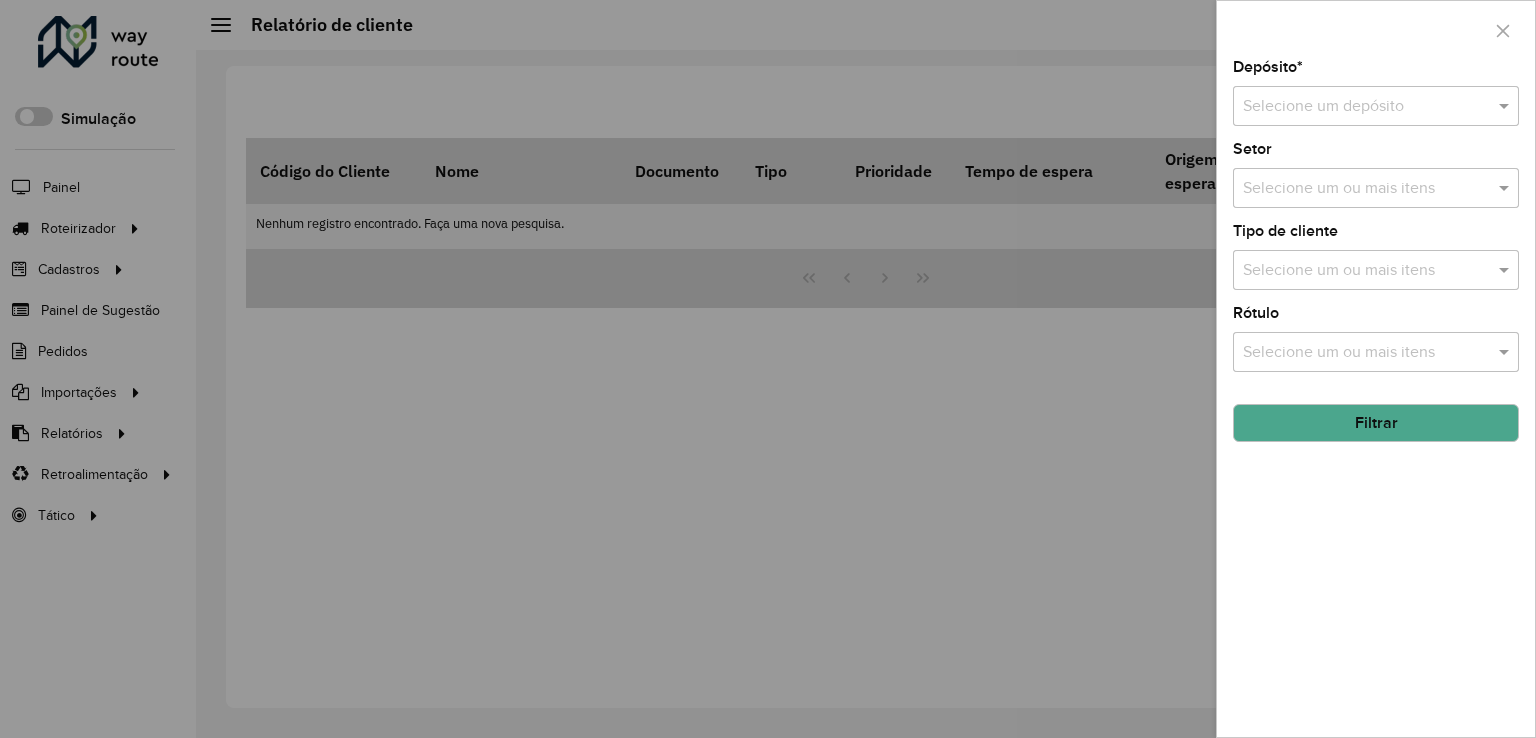 drag, startPoint x: 1337, startPoint y: 126, endPoint x: 1335, endPoint y: 141, distance: 15.132746 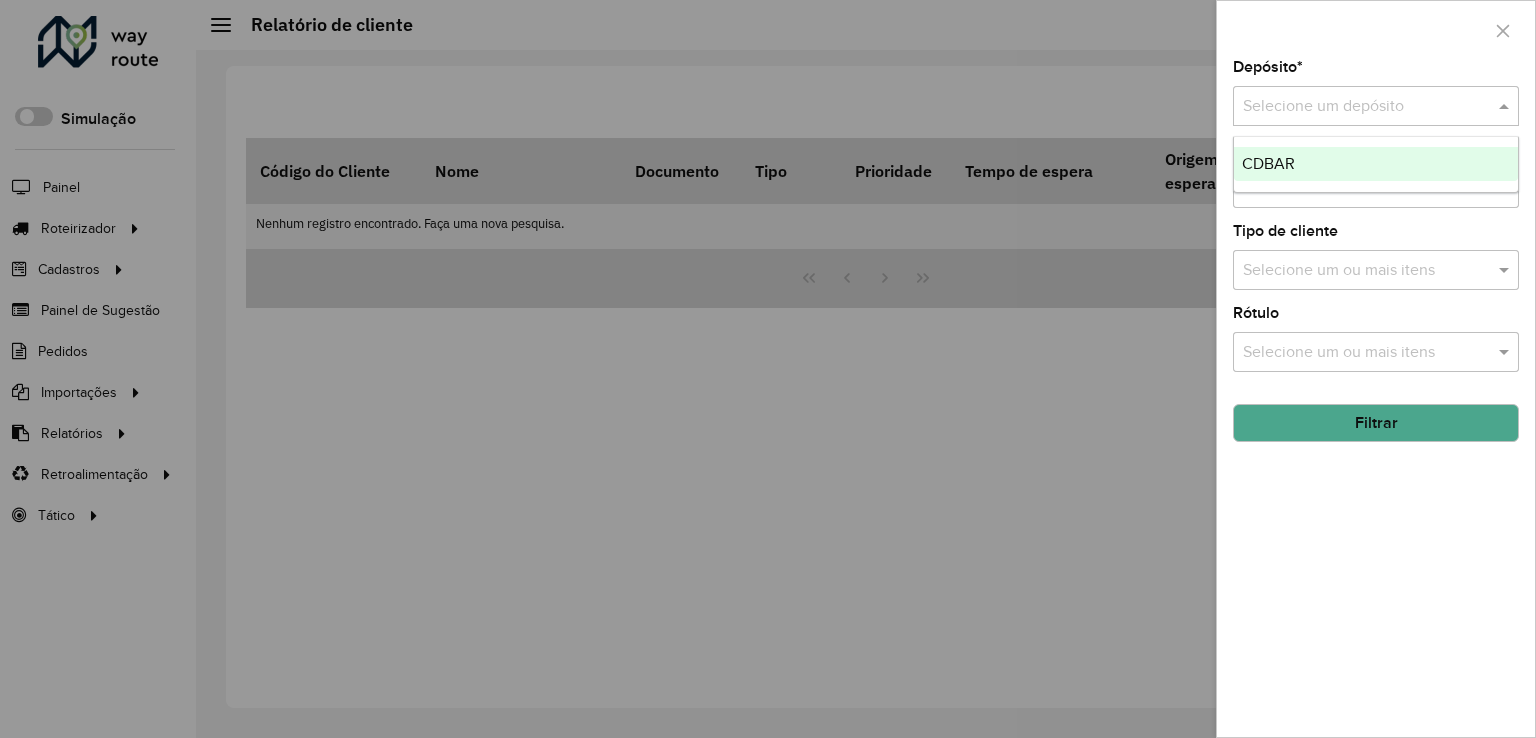 click on "CDBAR" at bounding box center [1376, 164] 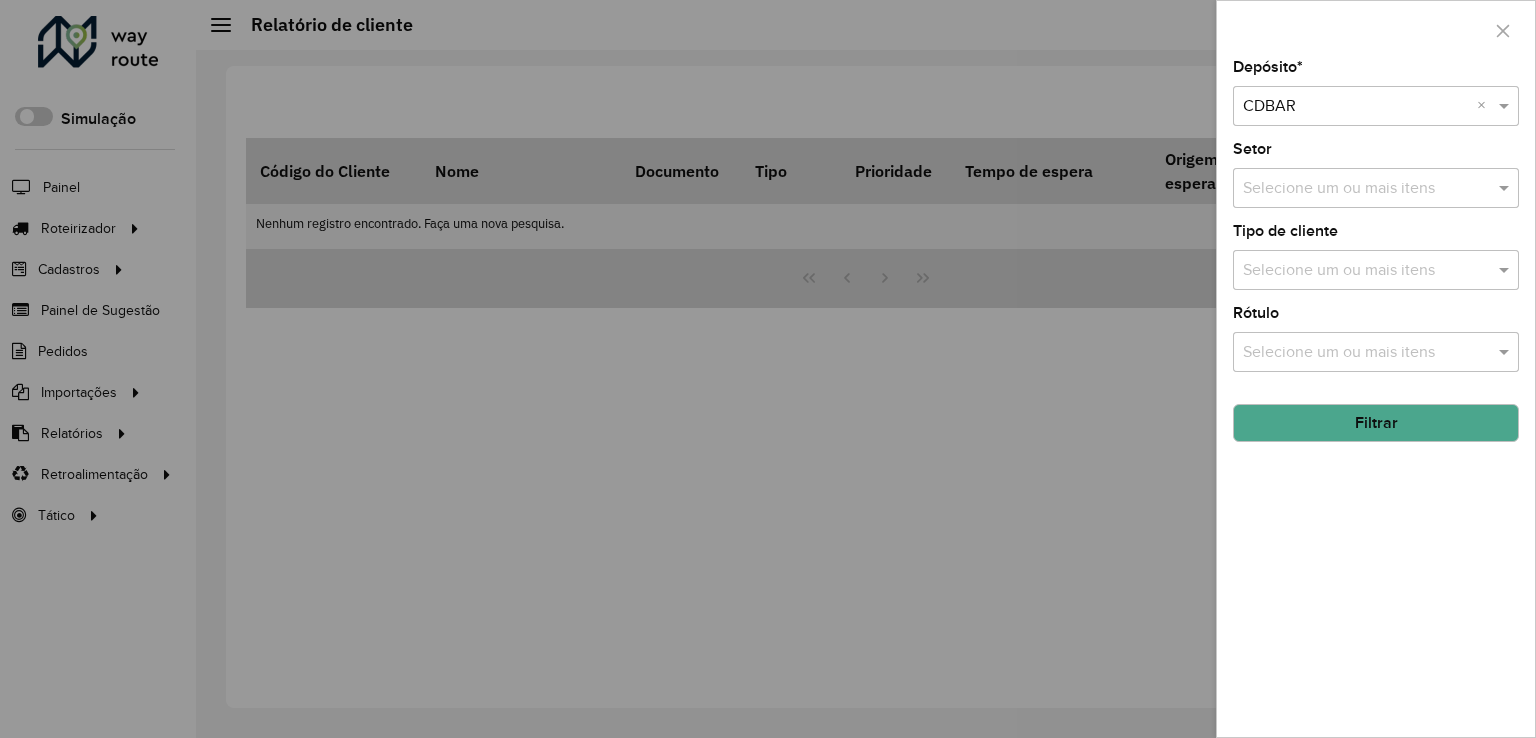 click on "Filtrar" 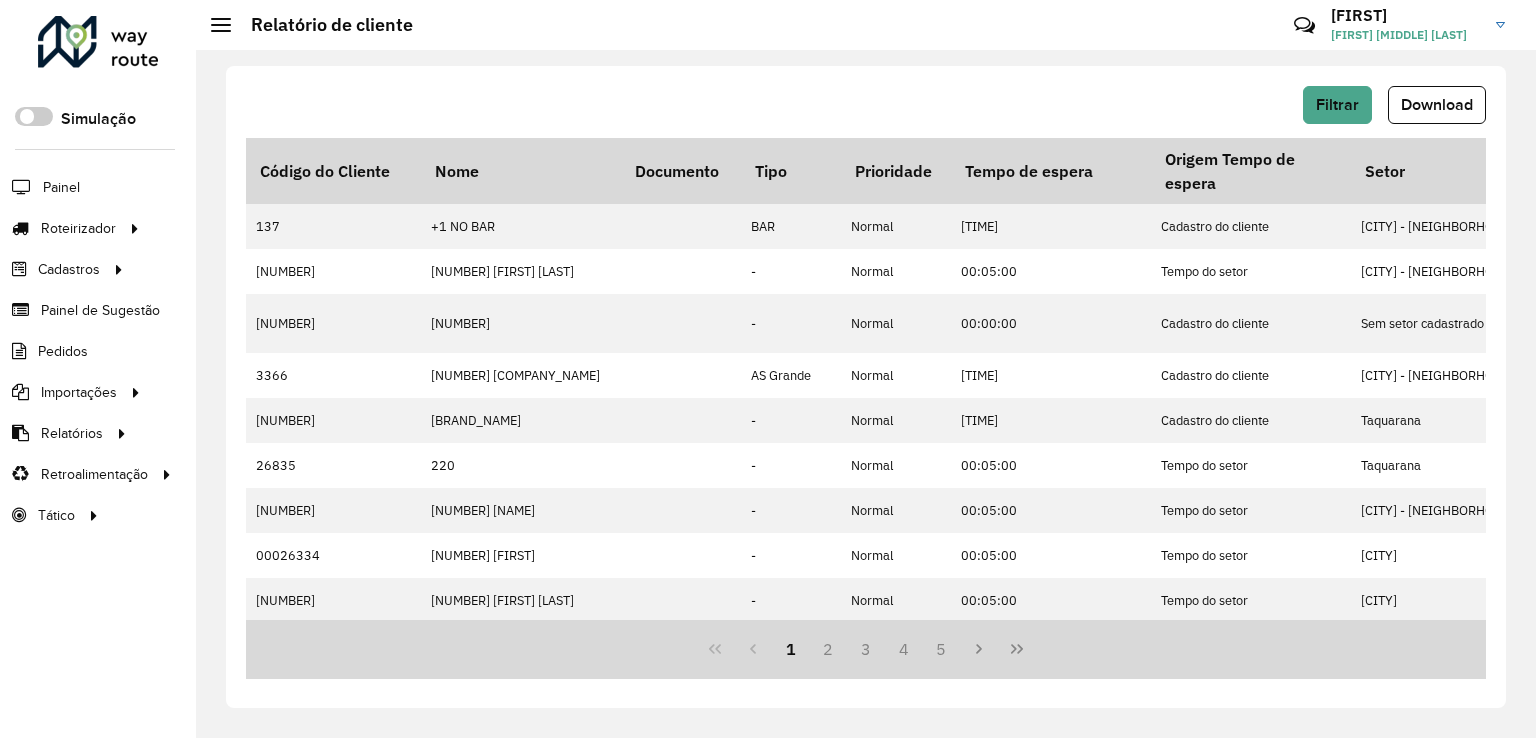 click on "Download" 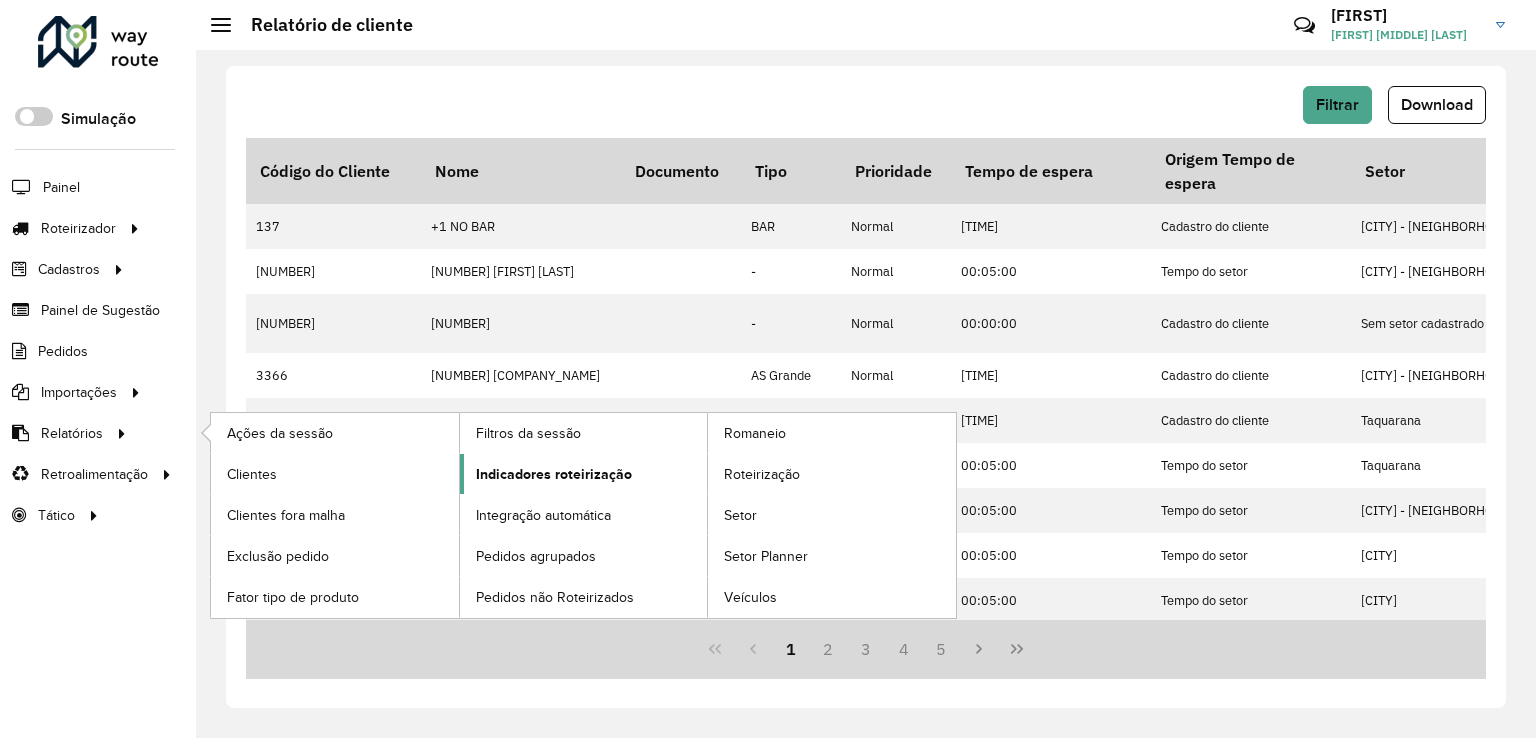 click on "Indicadores roteirização" 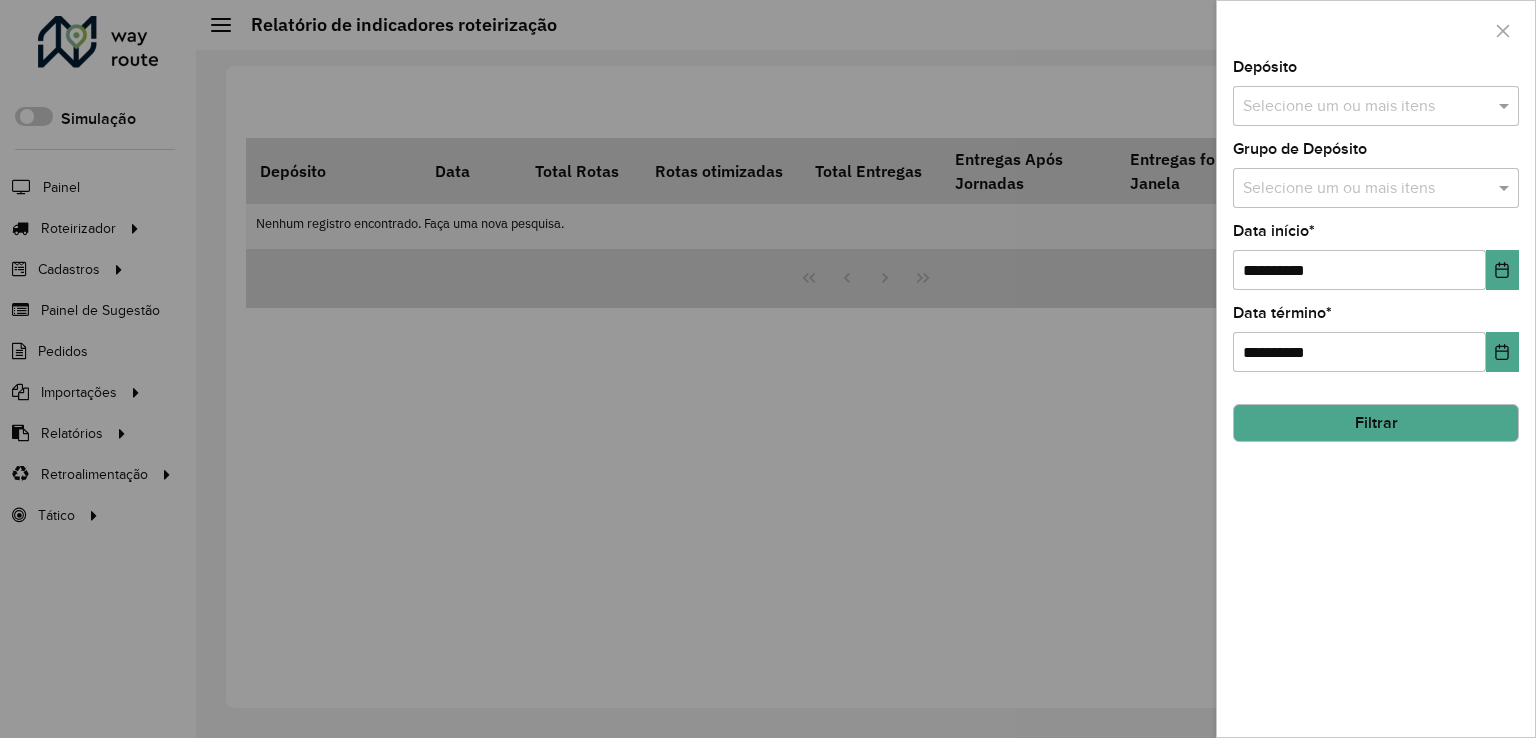 click on "**********" 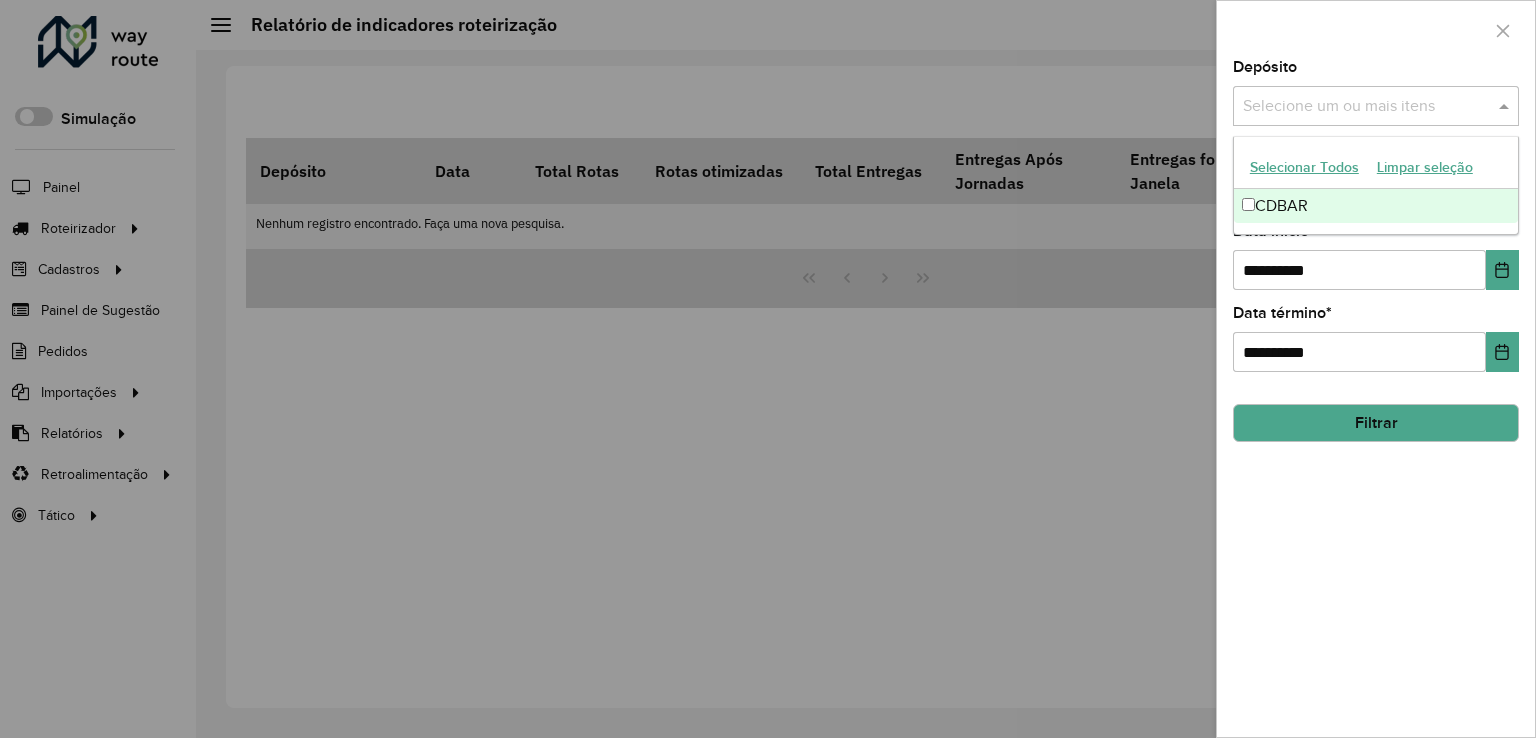 click on "Selecione um ou mais itens" at bounding box center (1376, 106) 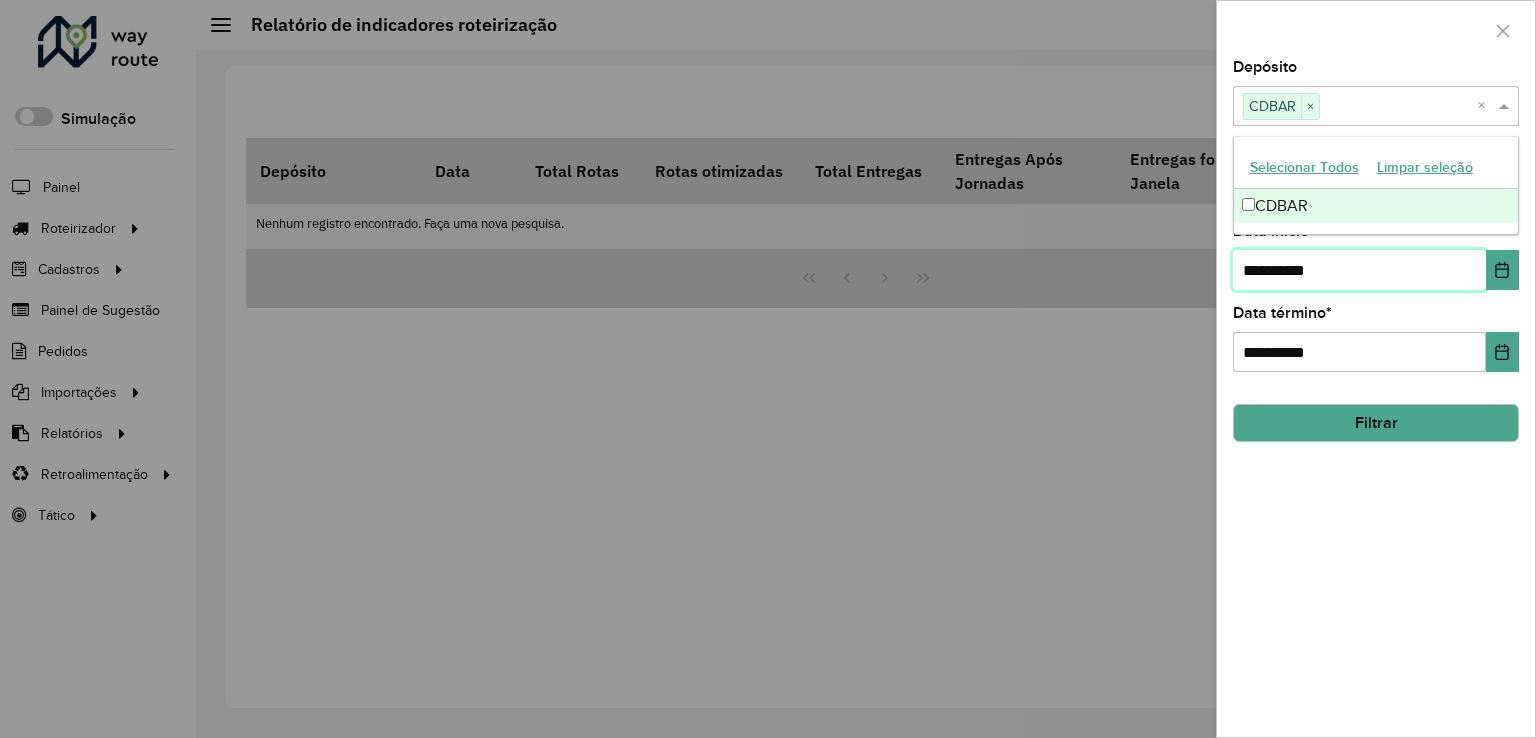 drag, startPoint x: 1360, startPoint y: 270, endPoint x: 836, endPoint y: 409, distance: 542.1227 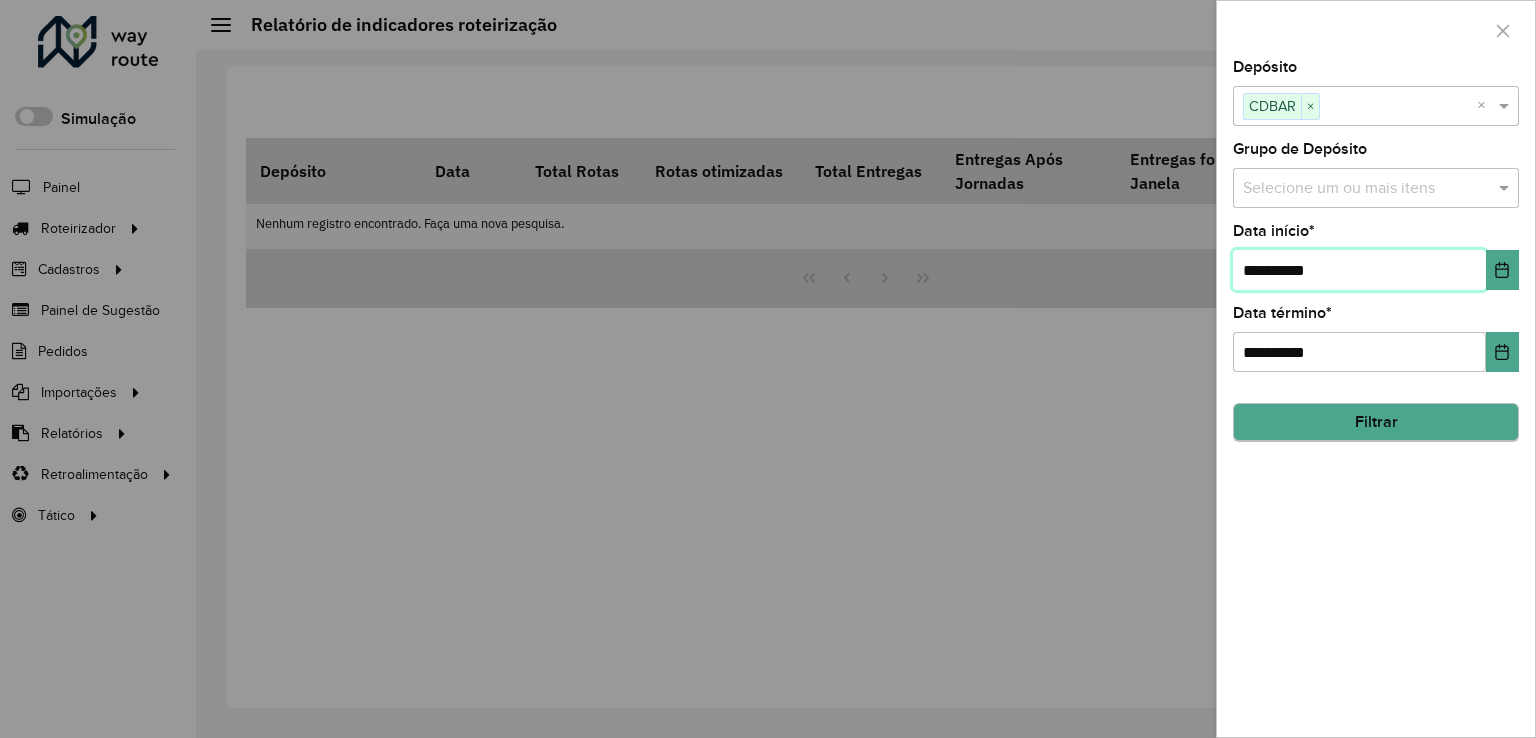 type on "**********" 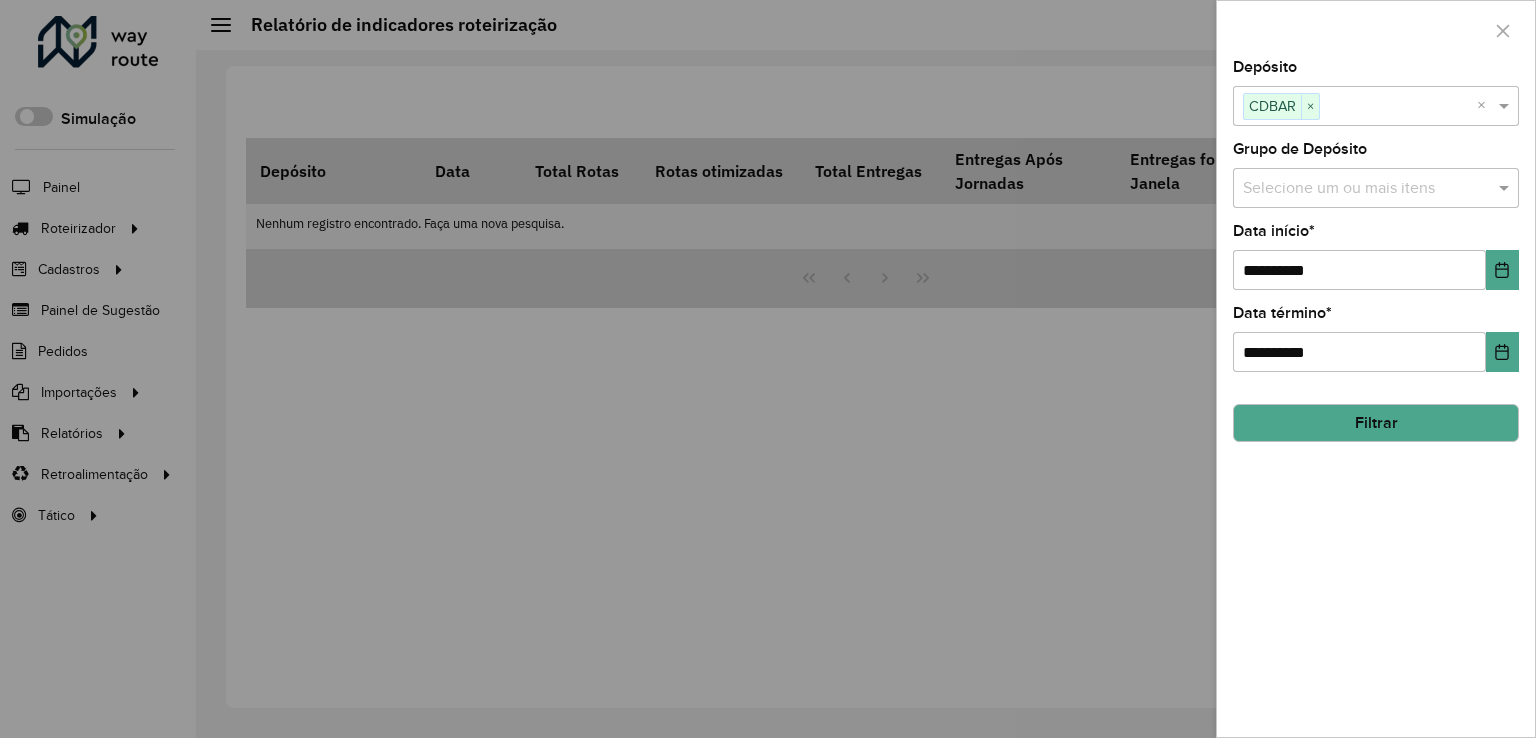click on "Filtrar" 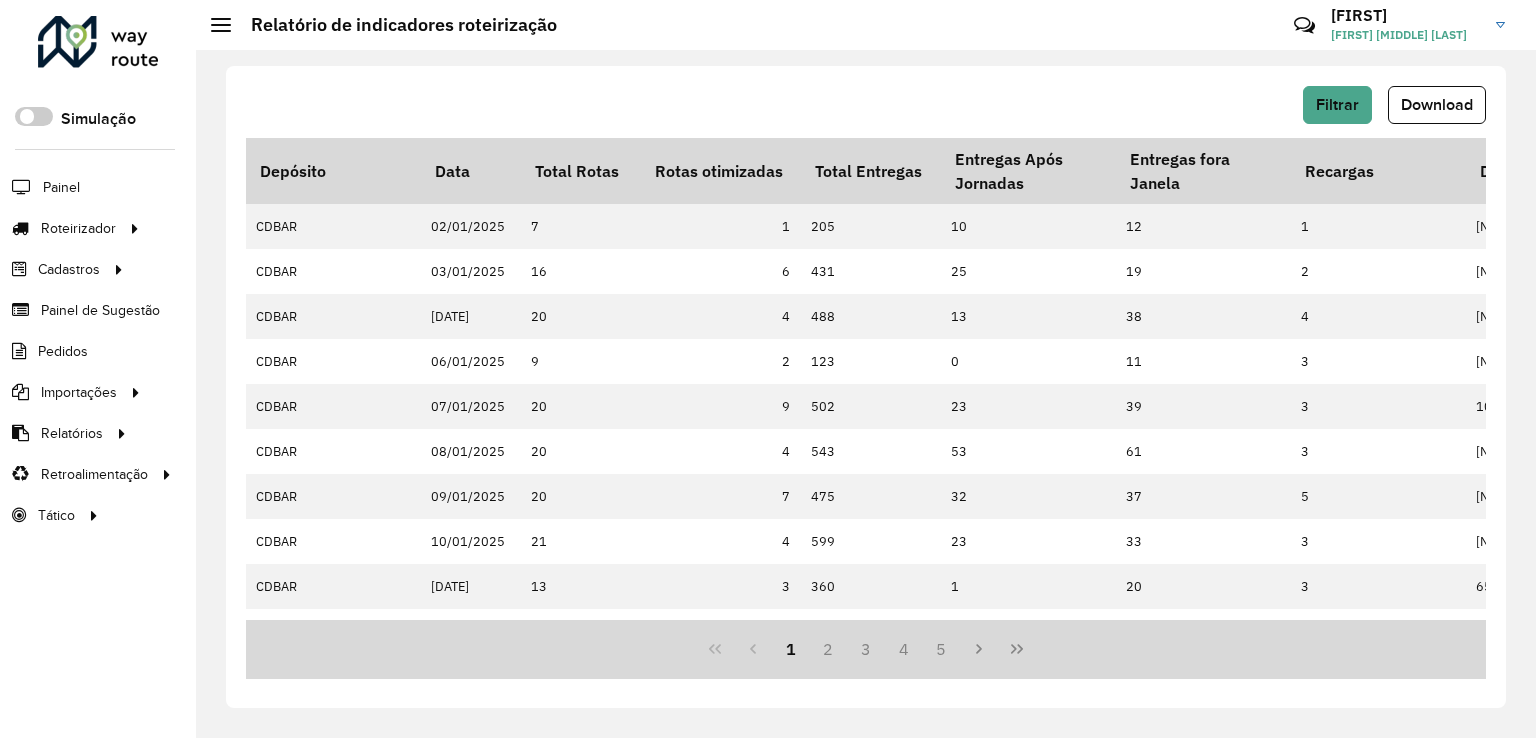 click on "Download" 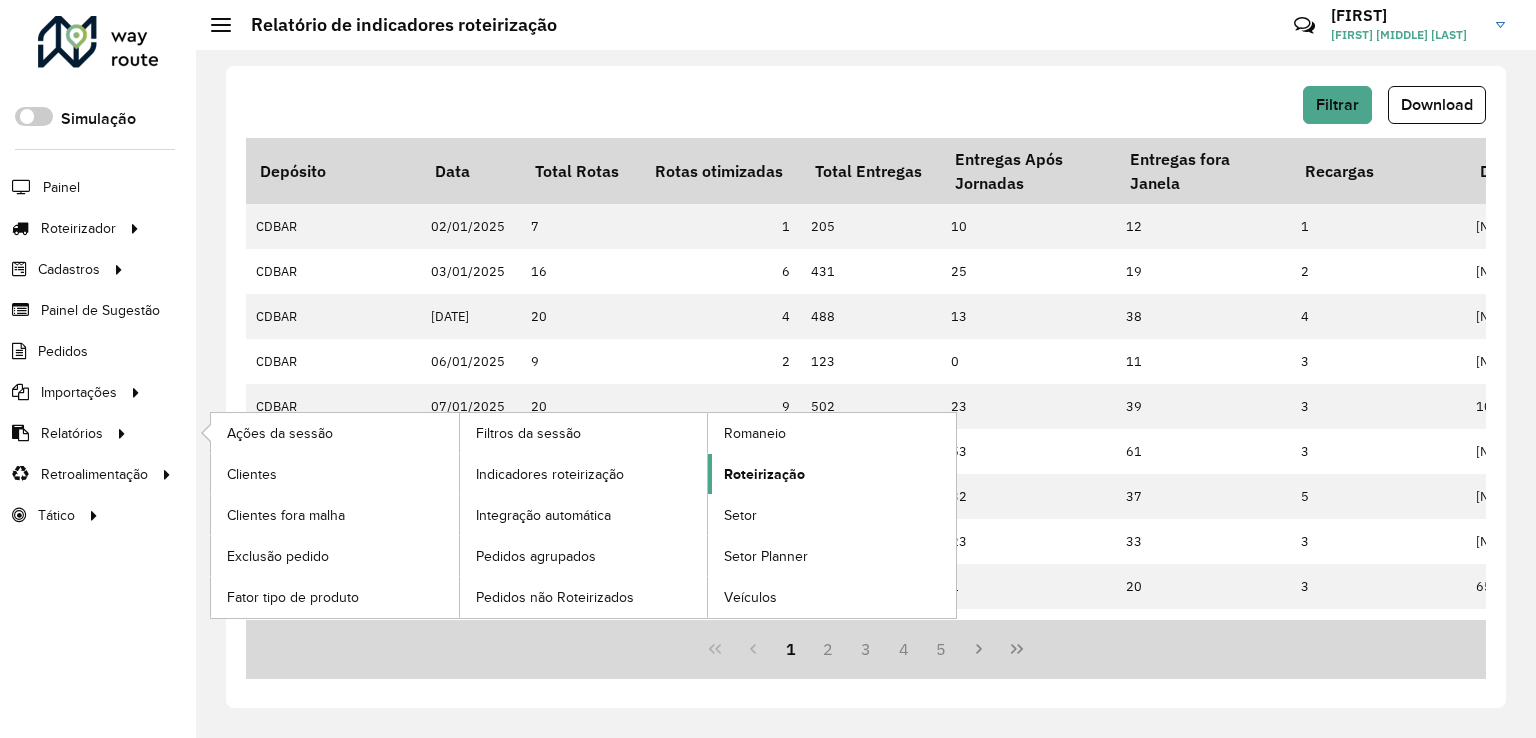 click on "Roteirização" 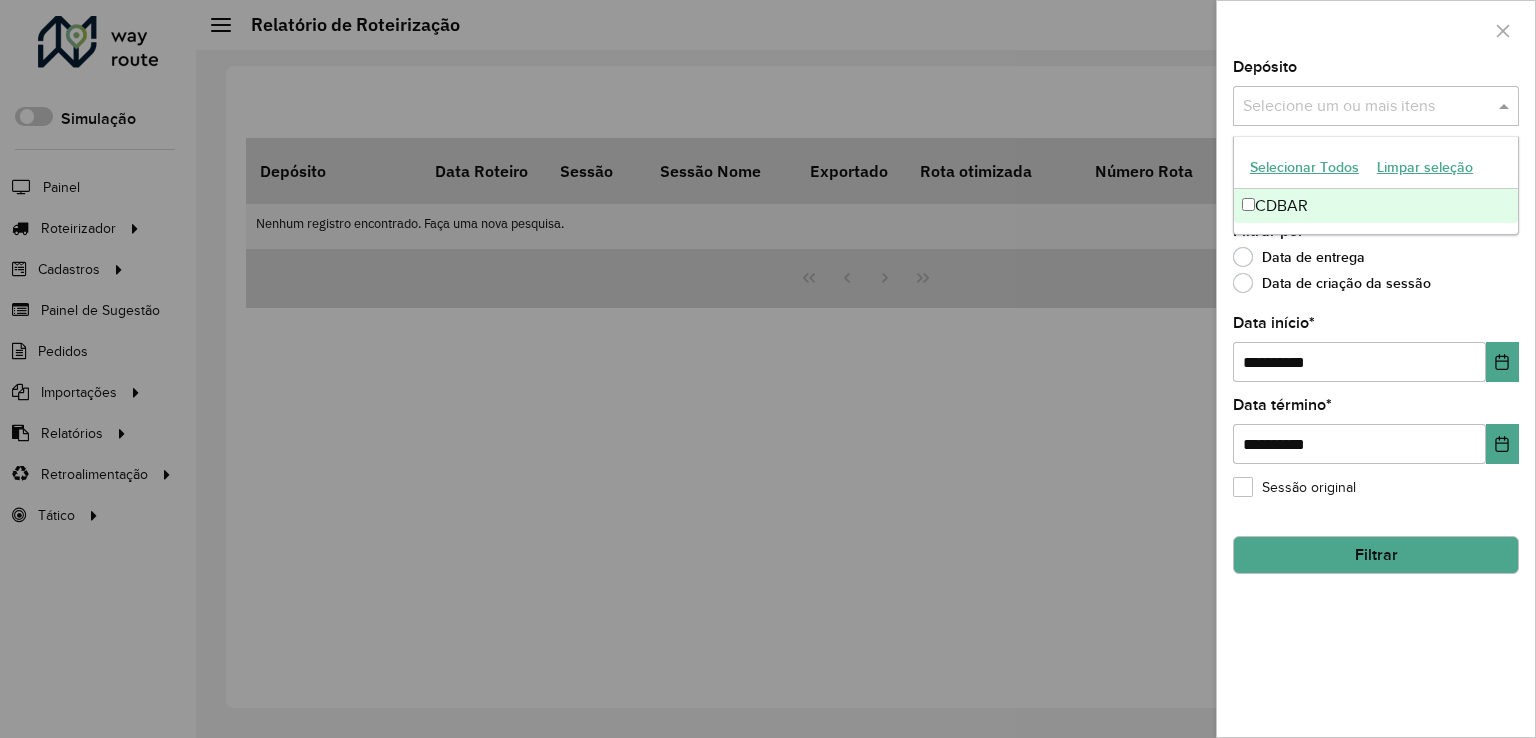 drag, startPoint x: 1388, startPoint y: 119, endPoint x: 1356, endPoint y: 158, distance: 50.447994 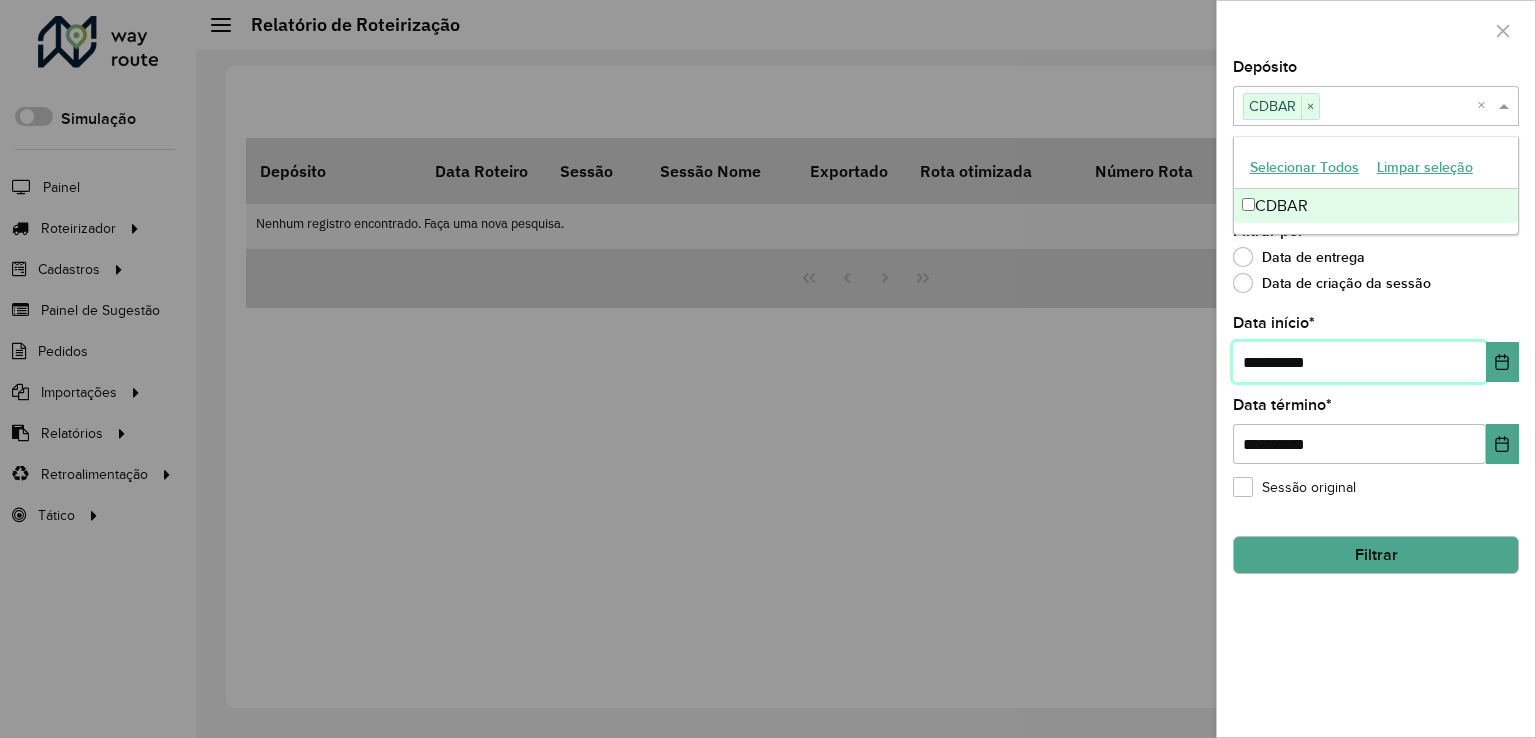 drag, startPoint x: 1352, startPoint y: 349, endPoint x: 538, endPoint y: 507, distance: 829.1924 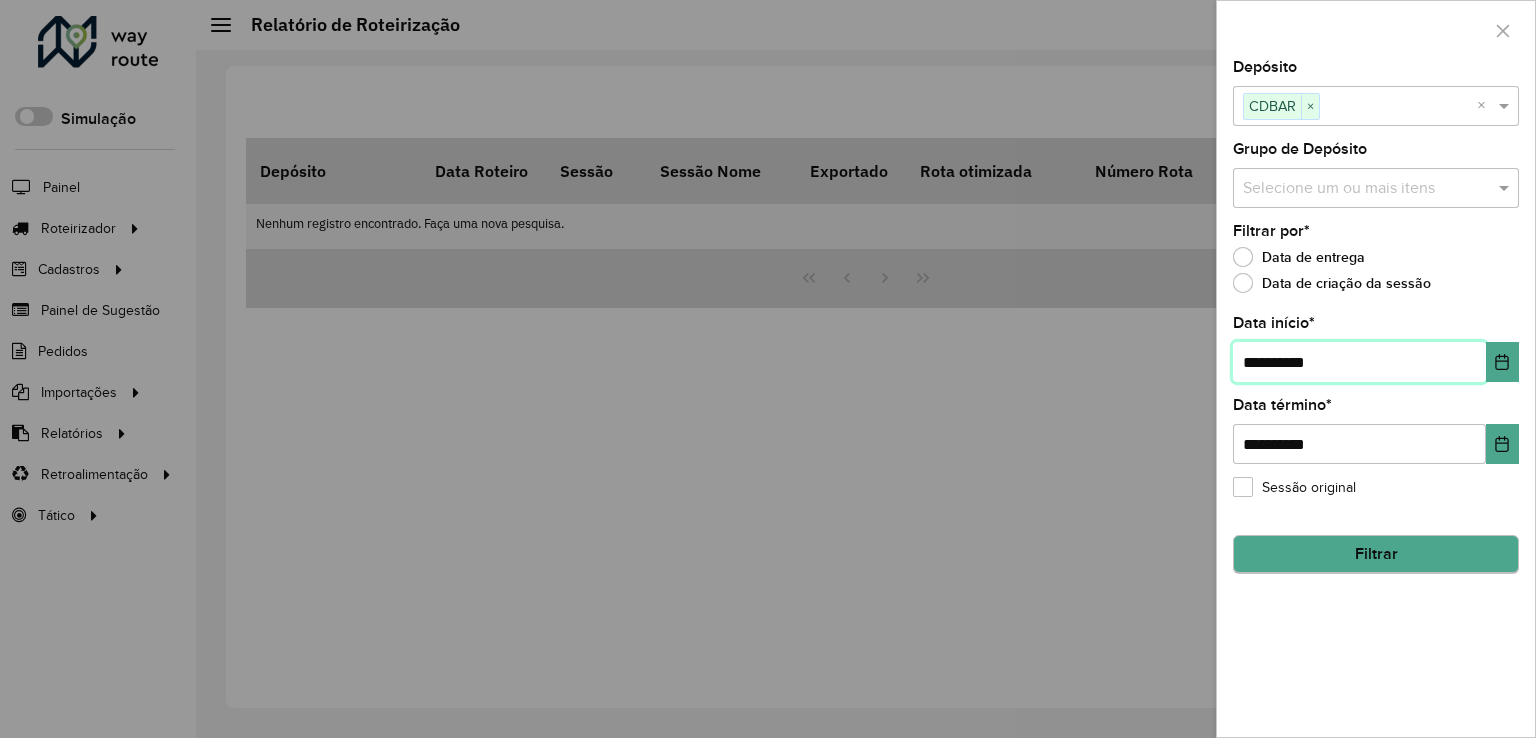 type on "**********" 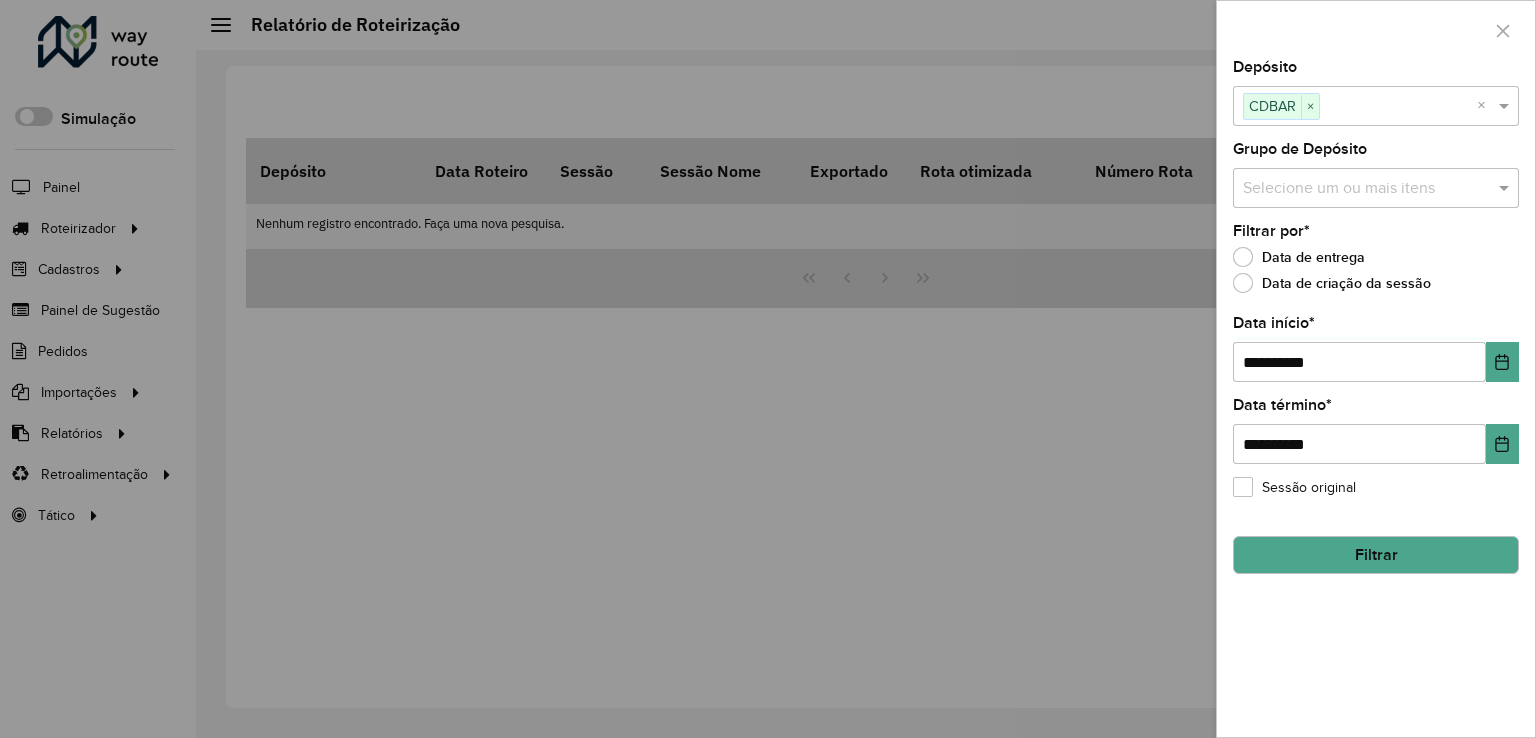 click on "Filtrar" 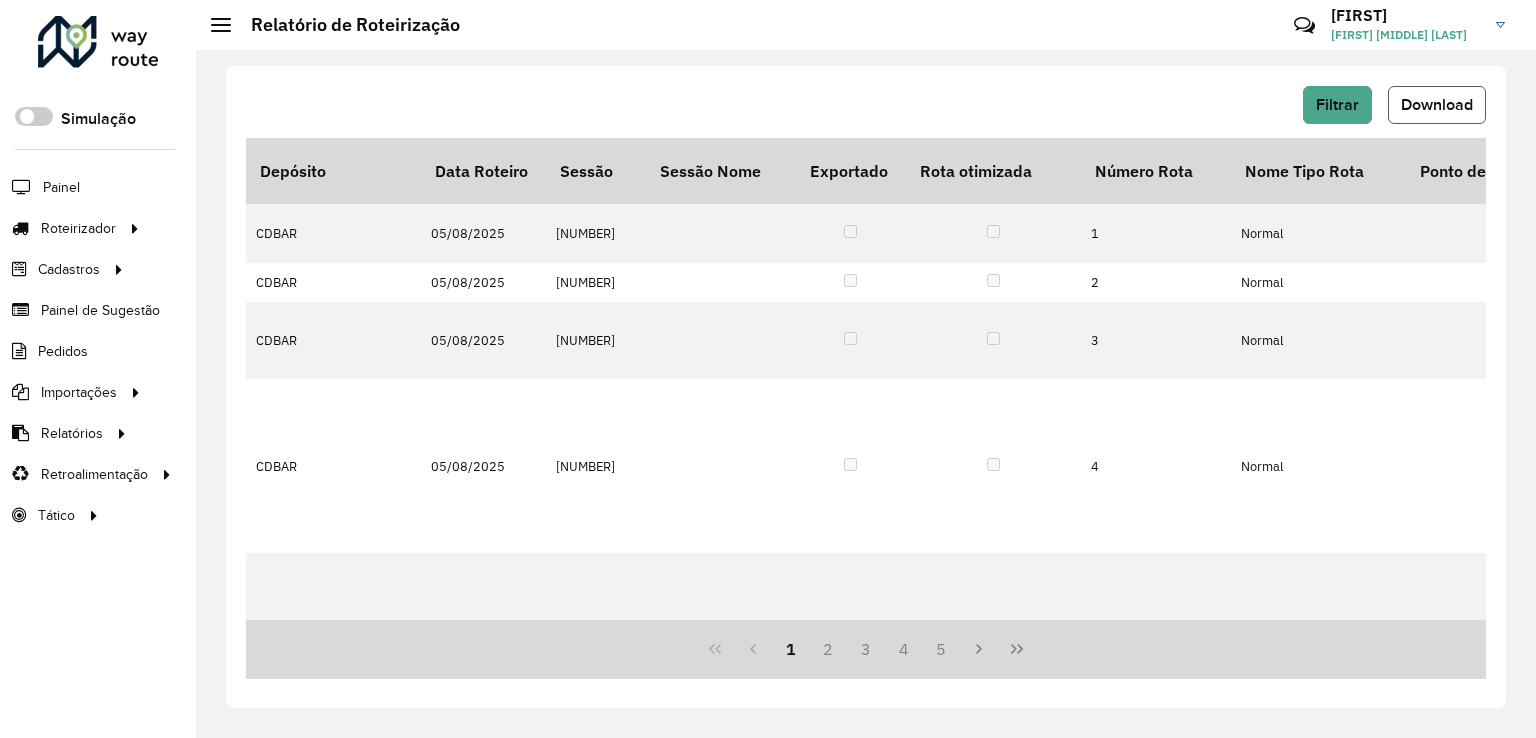 click on "Download" 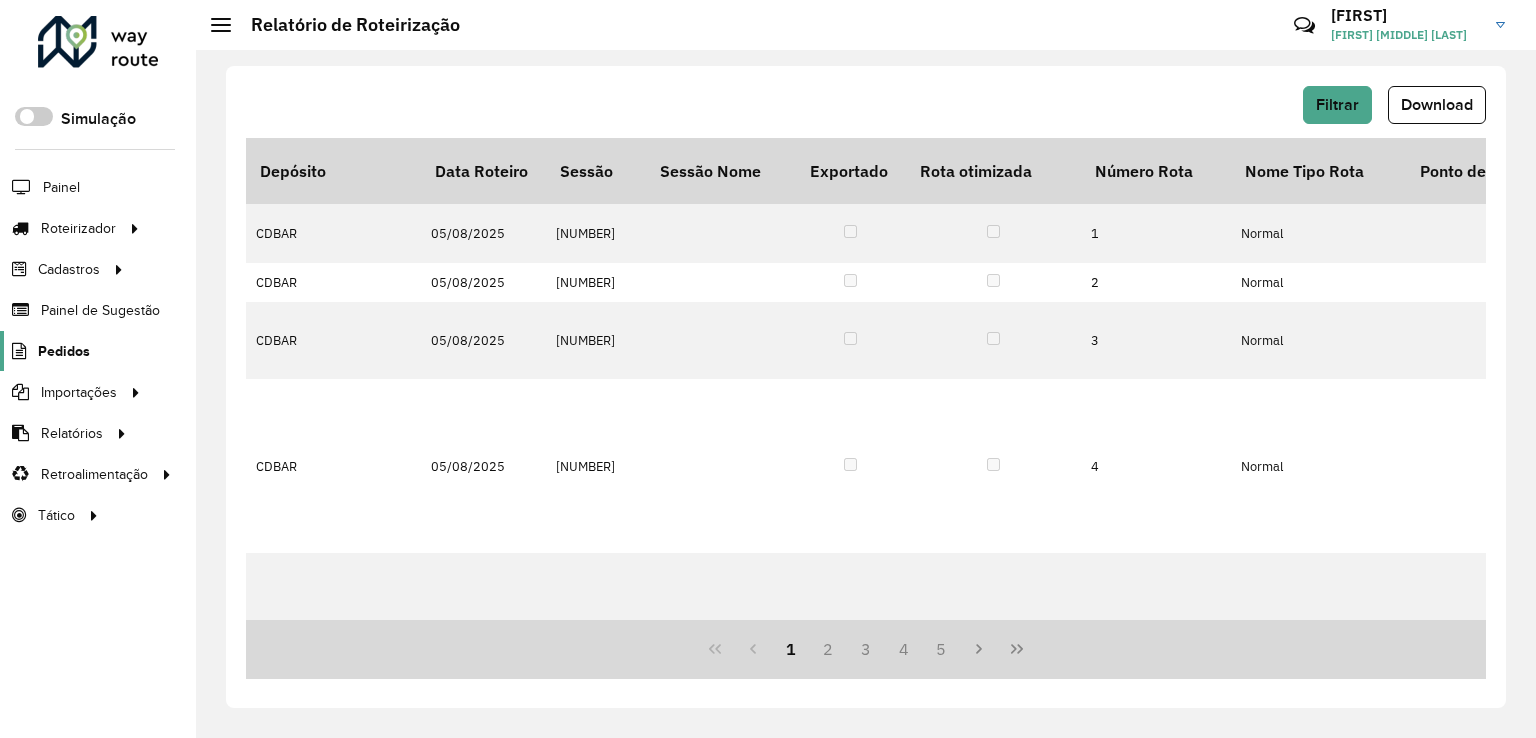 click 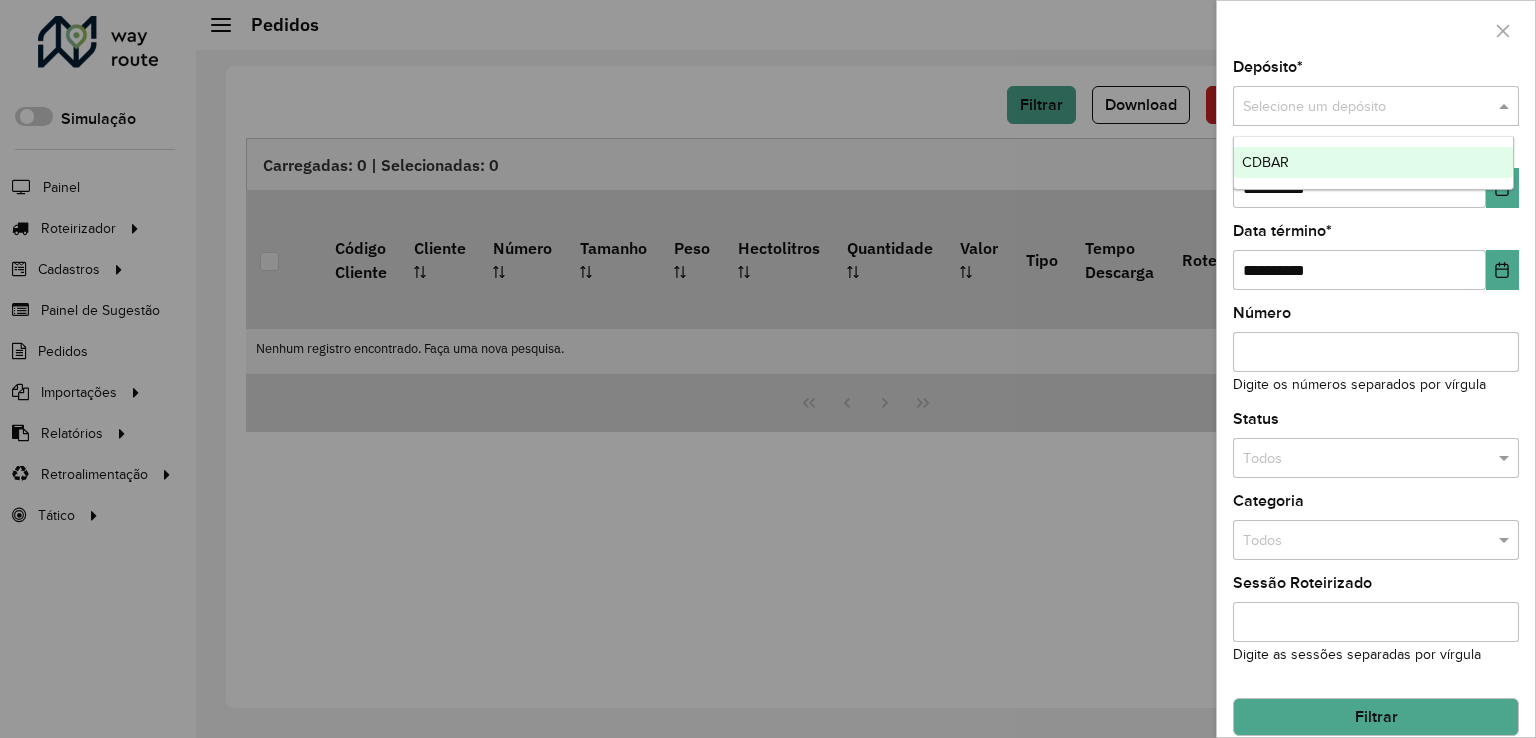 click at bounding box center (1356, 107) 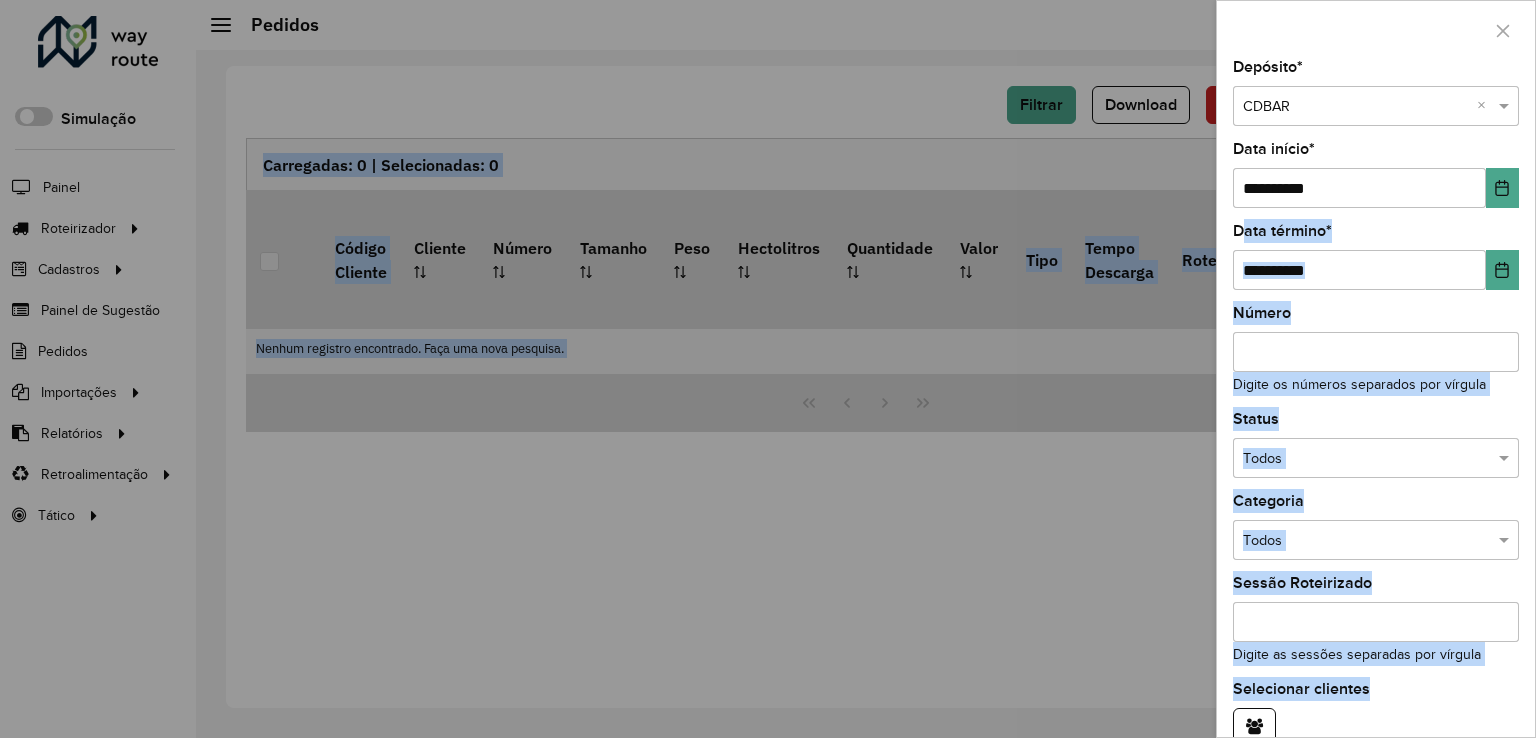 drag, startPoint x: 1329, startPoint y: 207, endPoint x: 1058, endPoint y: 247, distance: 273.93613 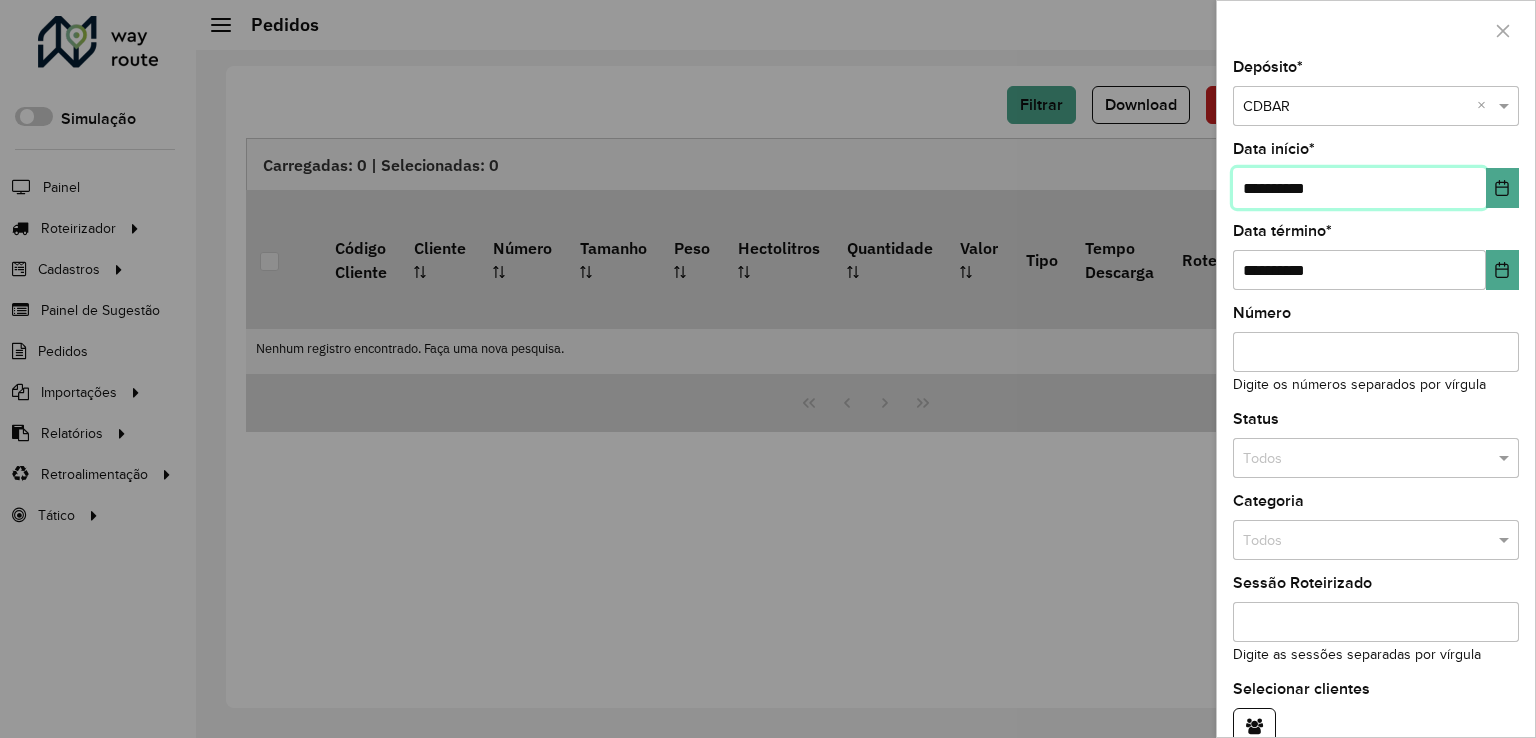 drag, startPoint x: 1338, startPoint y: 201, endPoint x: 707, endPoint y: 300, distance: 638.71906 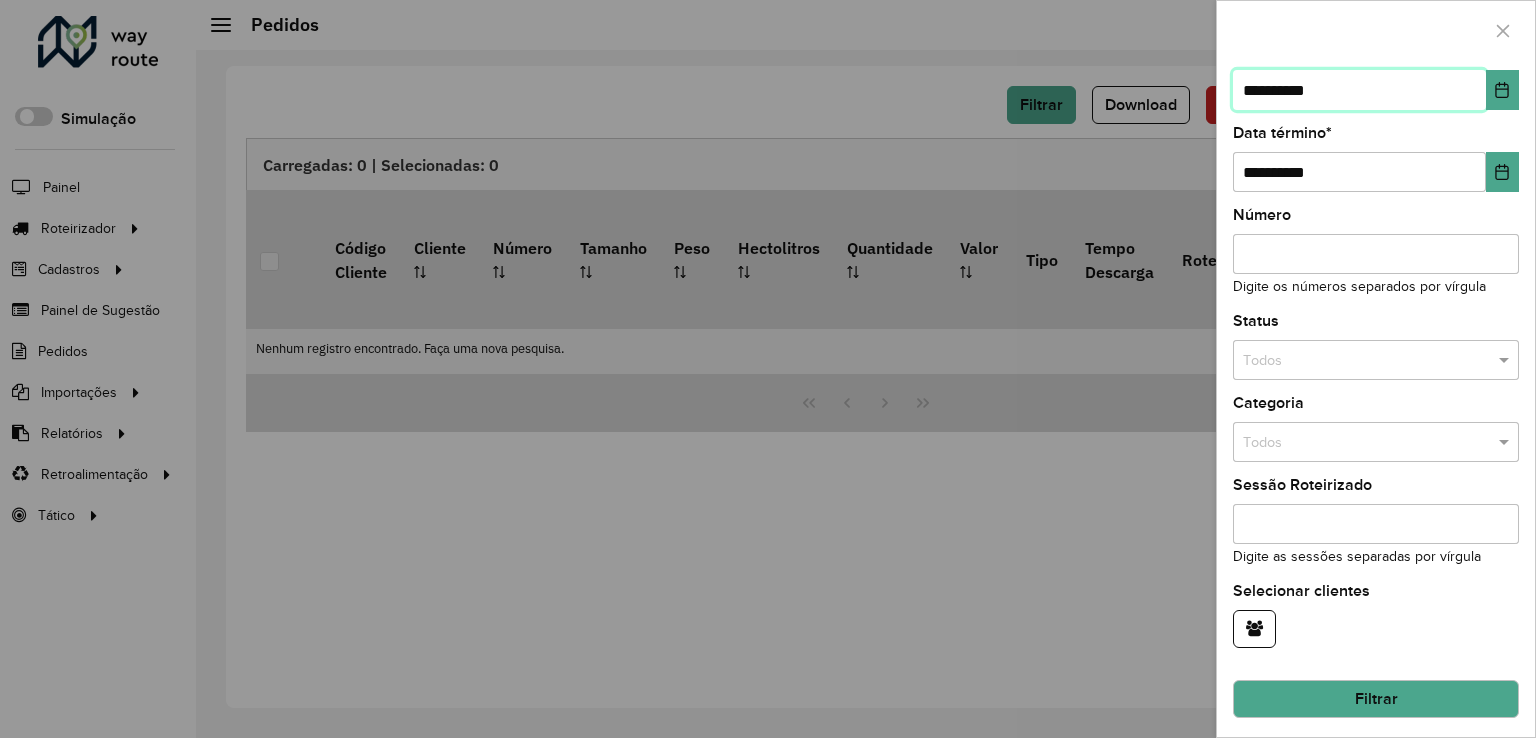 type on "**********" 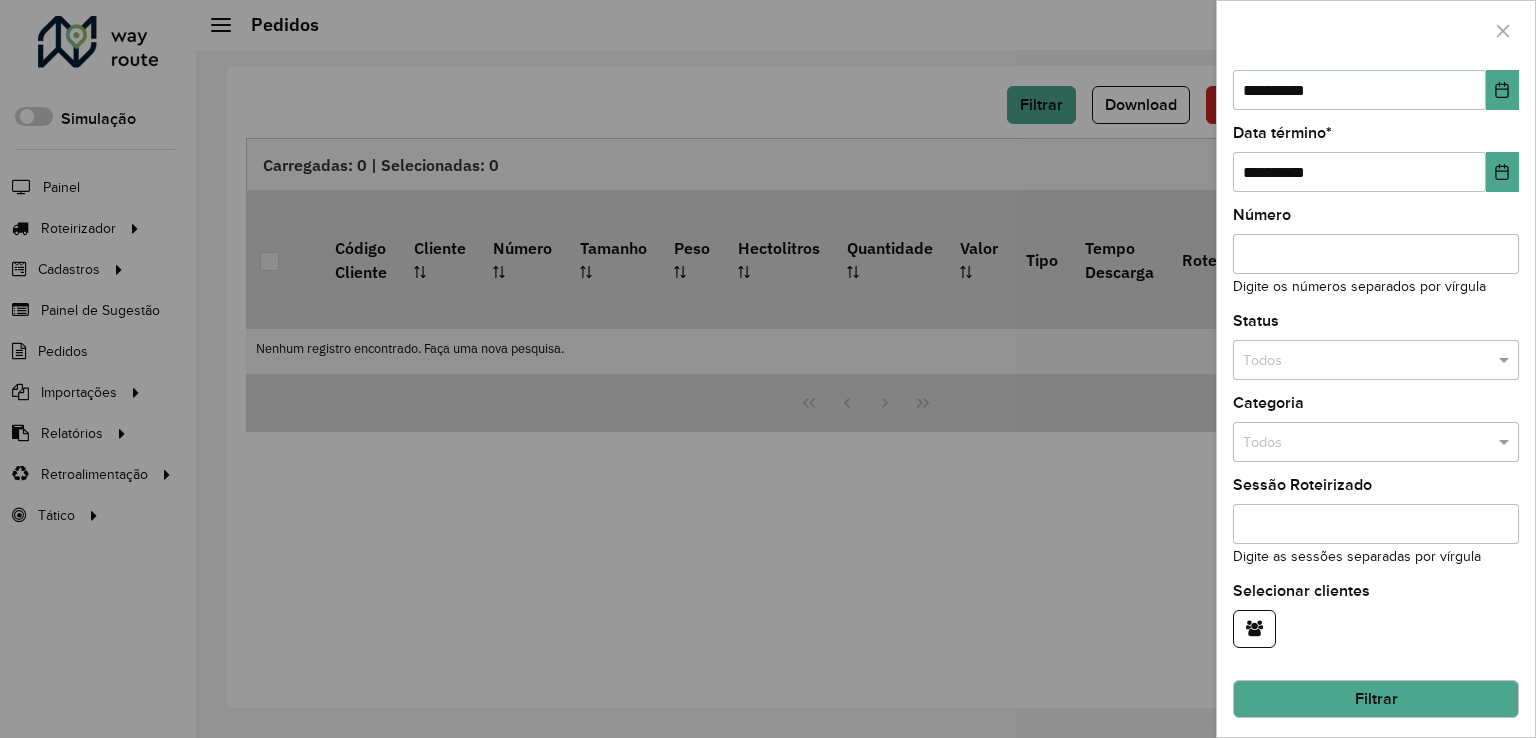 click on "Carregadas: [NUMBER] | Selecionadas: [NUMBER]" 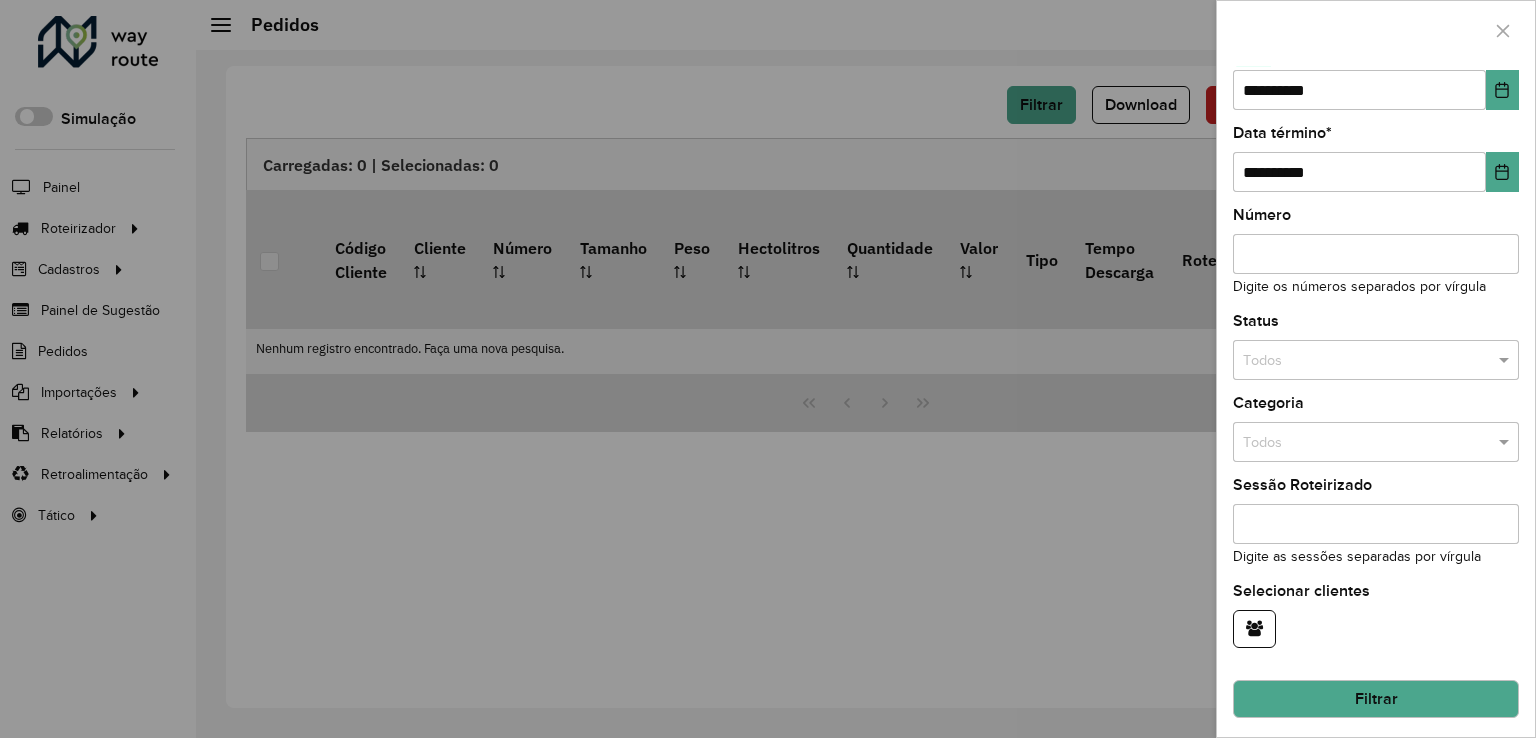 click on "Filtrar" 